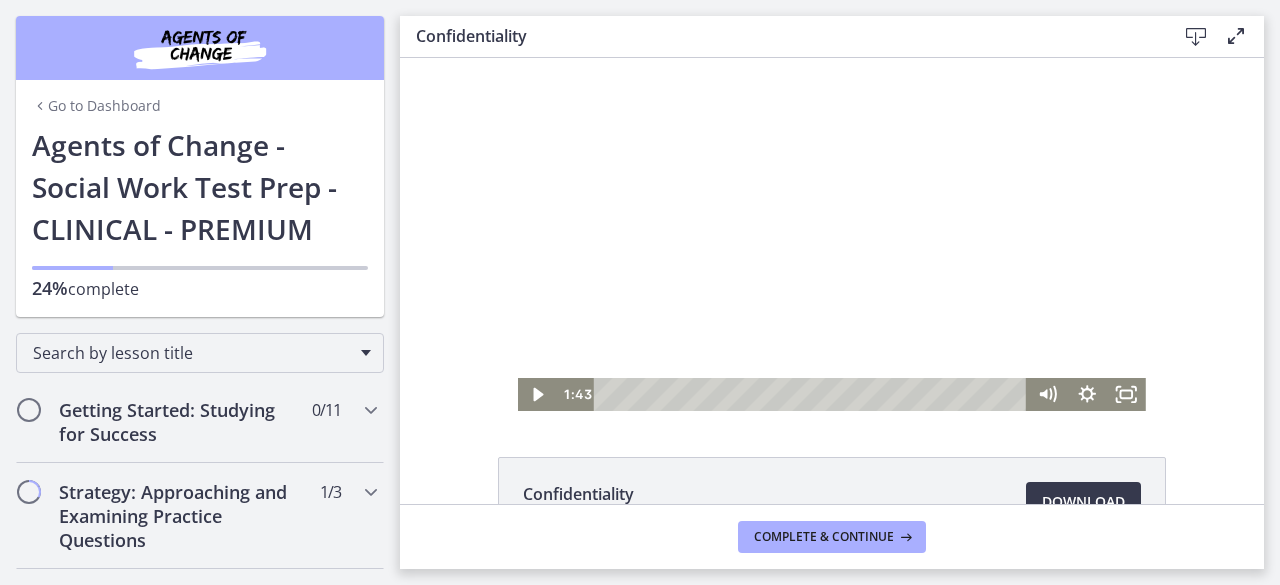 scroll, scrollTop: 0, scrollLeft: 0, axis: both 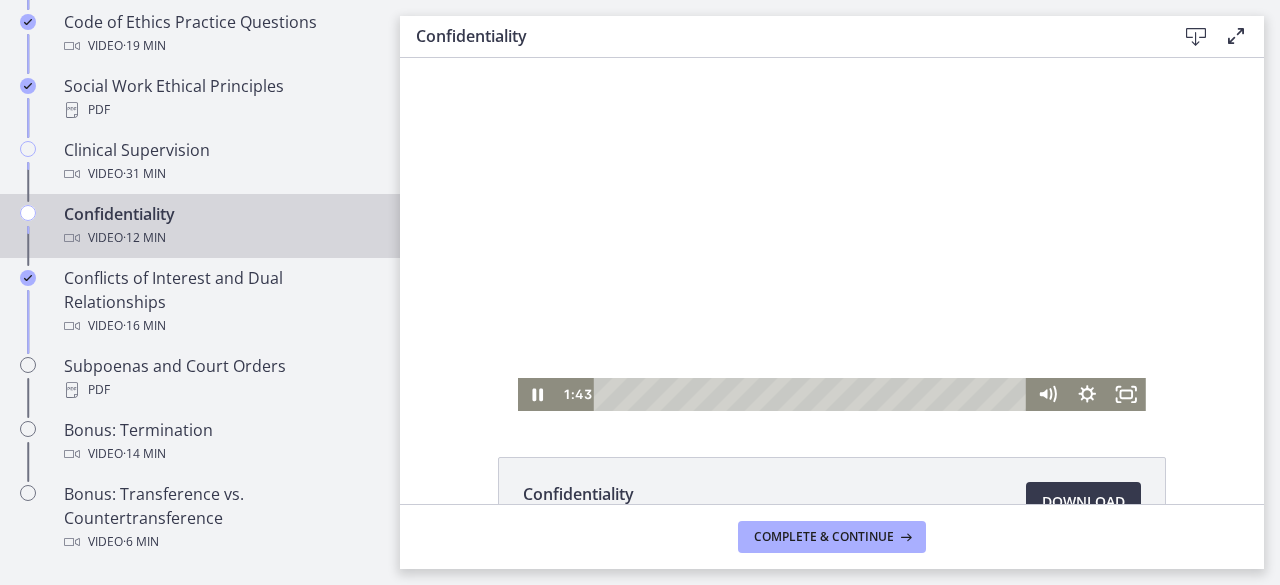 type 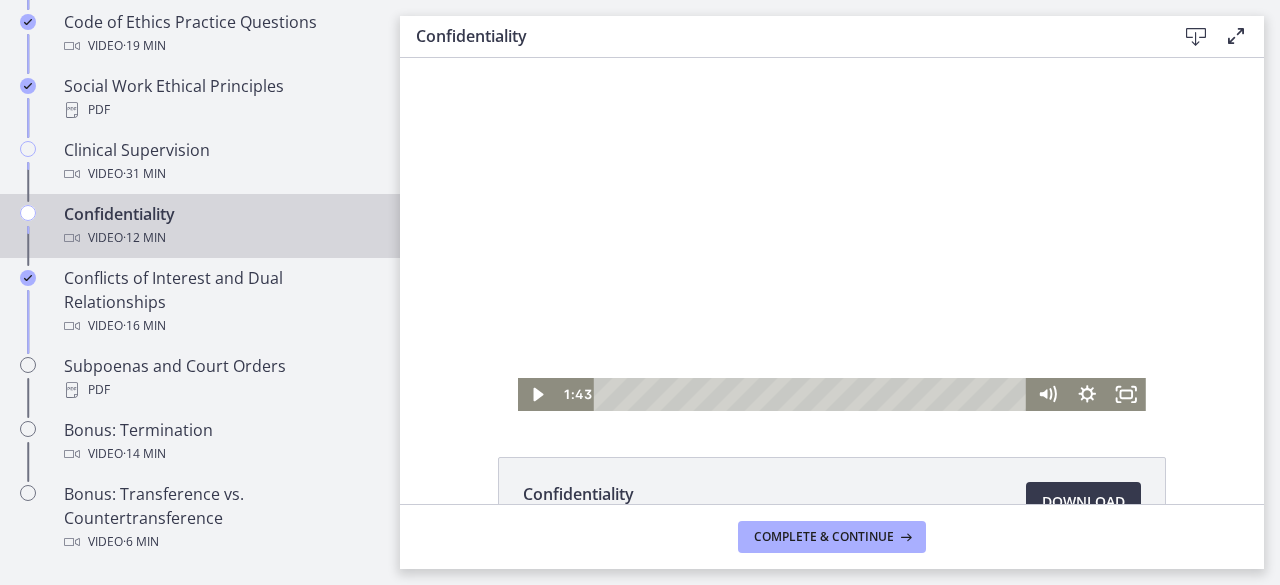 click at bounding box center (832, 234) 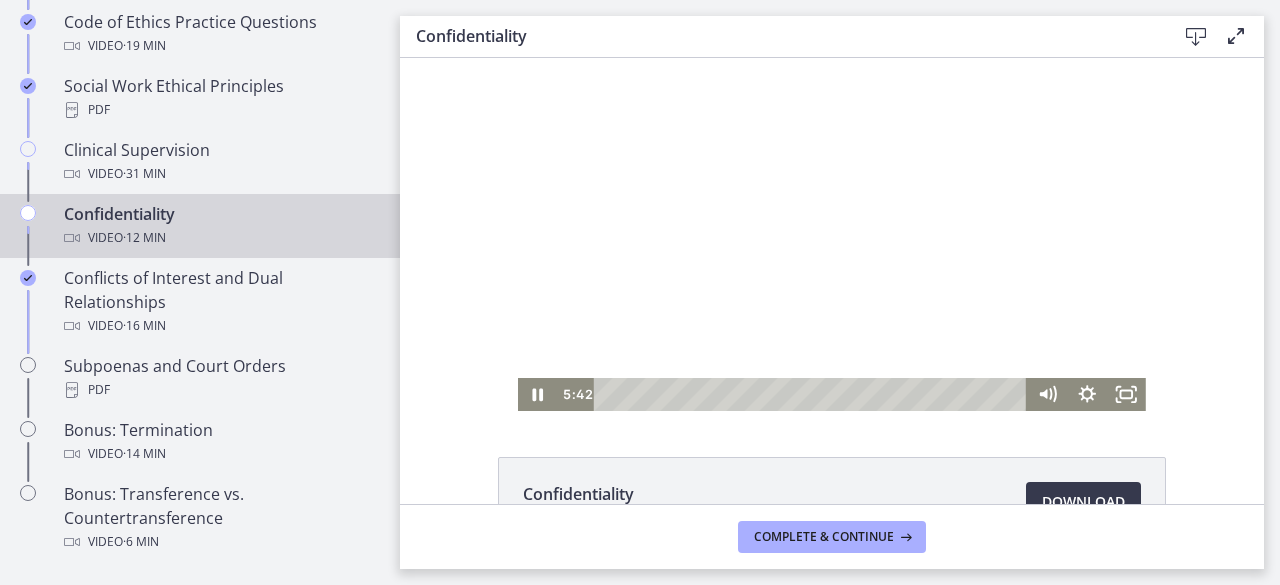 click at bounding box center (832, 234) 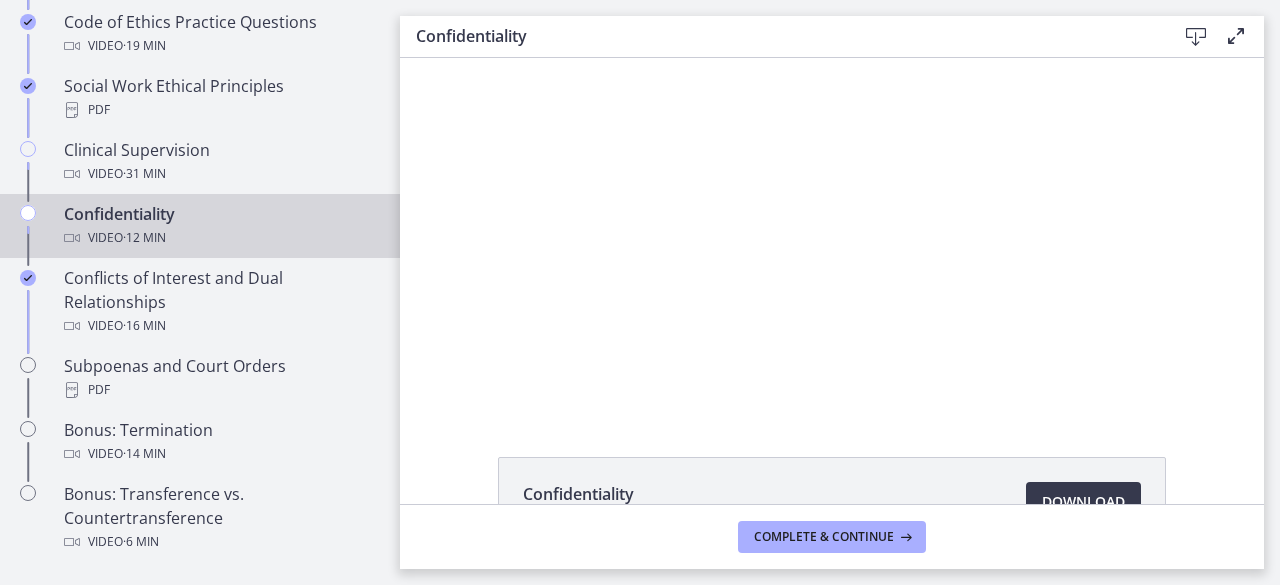 click at bounding box center (518, 58) 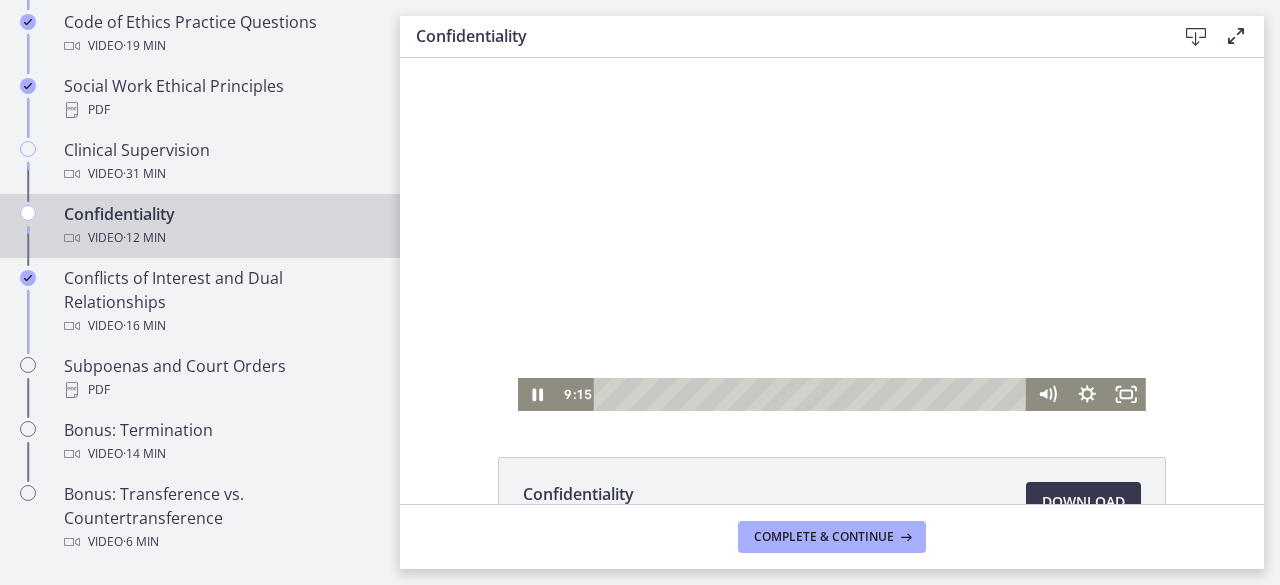 click at bounding box center (832, 234) 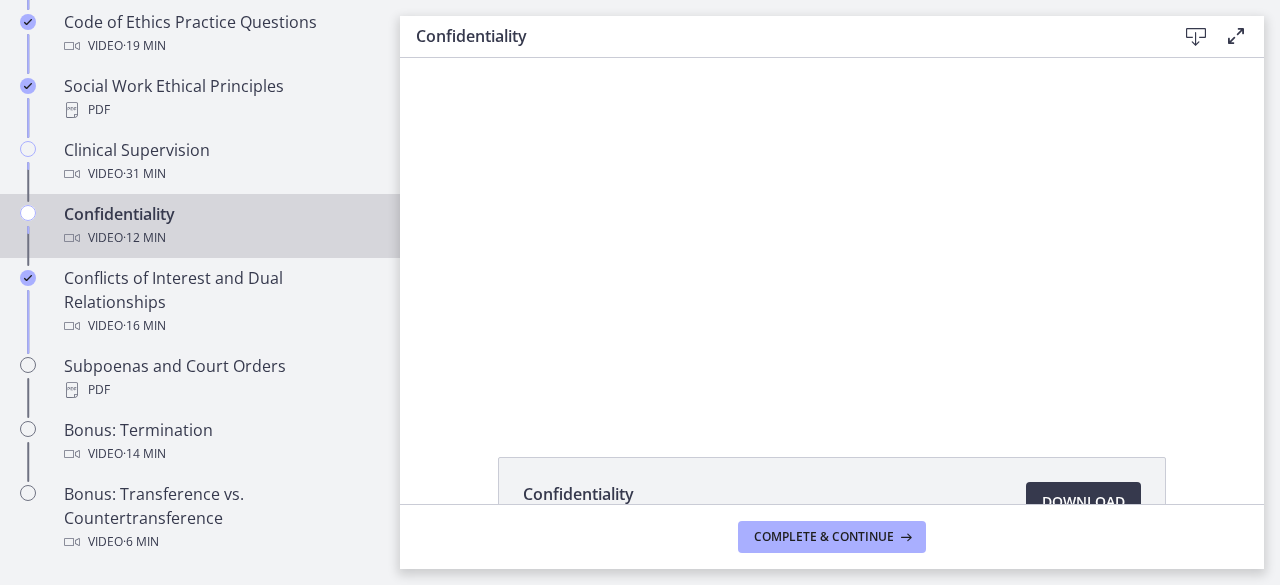 click at bounding box center (518, 58) 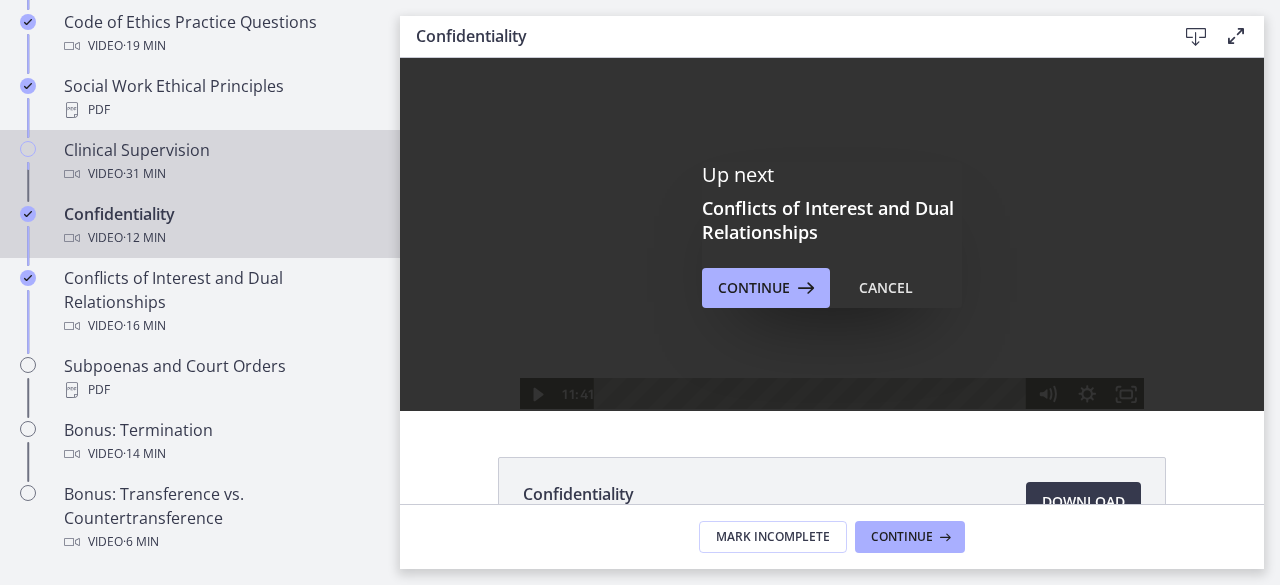 click on "Clinical Supervision
Video
·  31 min" at bounding box center [220, 162] 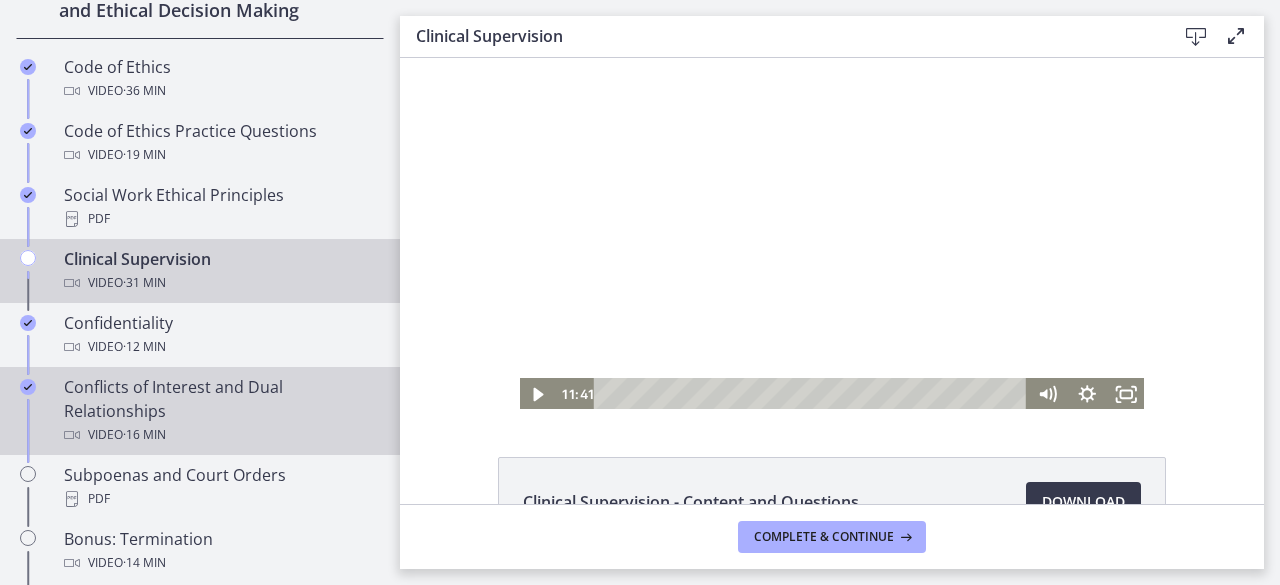 scroll, scrollTop: 886, scrollLeft: 0, axis: vertical 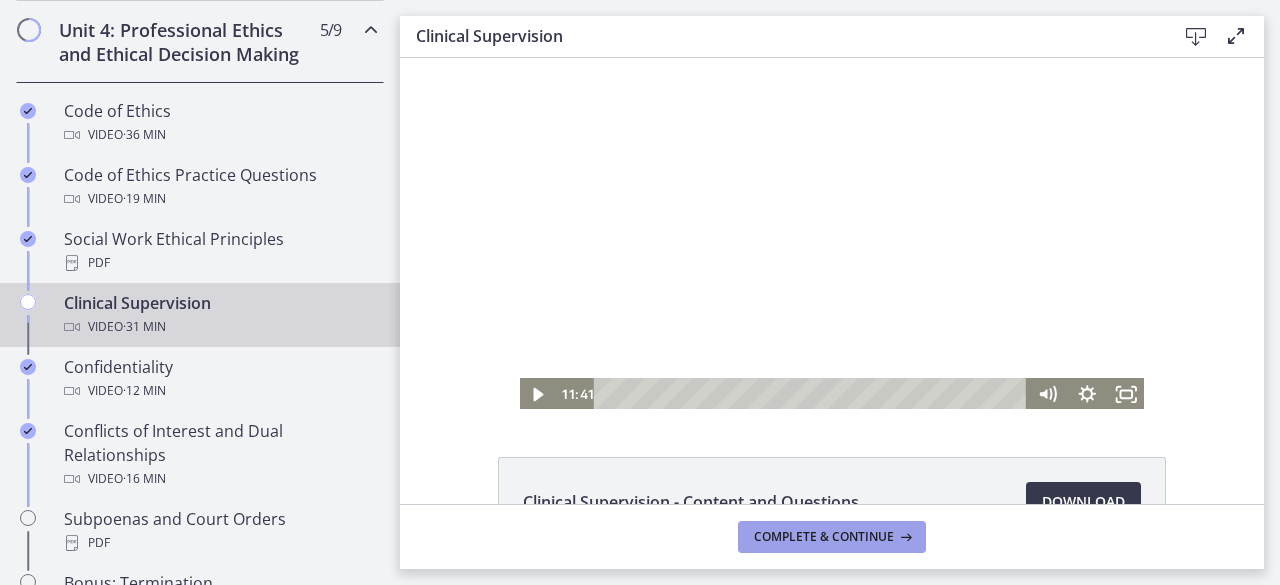 click on "Complete & continue" at bounding box center [832, 537] 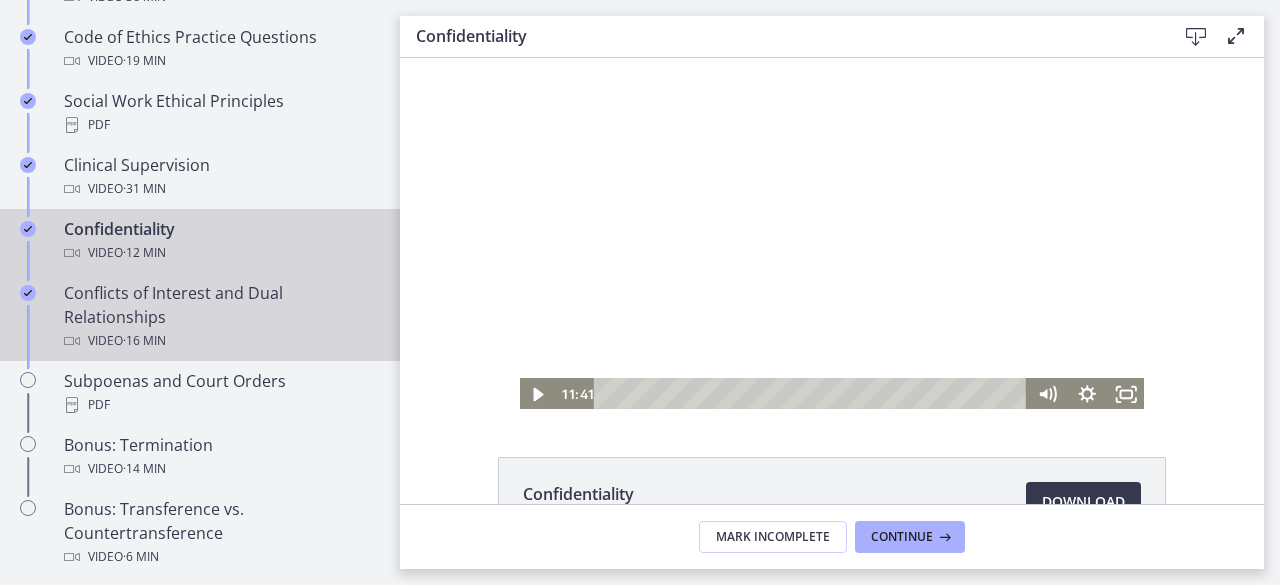 scroll, scrollTop: 1048, scrollLeft: 0, axis: vertical 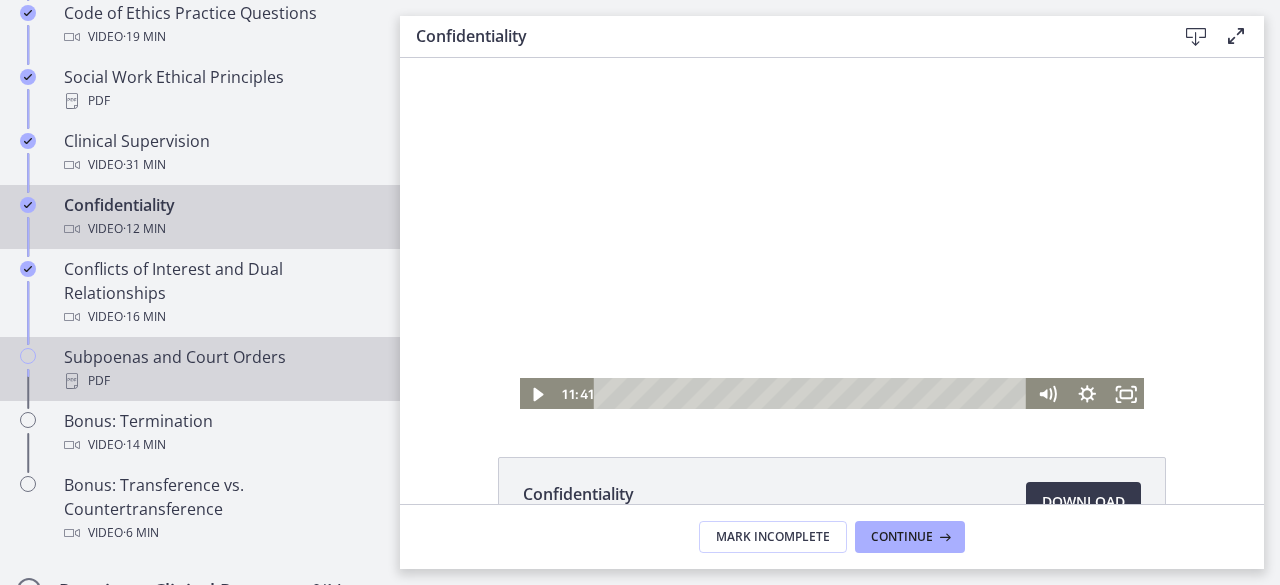 click on "Subpoenas and Court Orders
PDF" at bounding box center [220, 369] 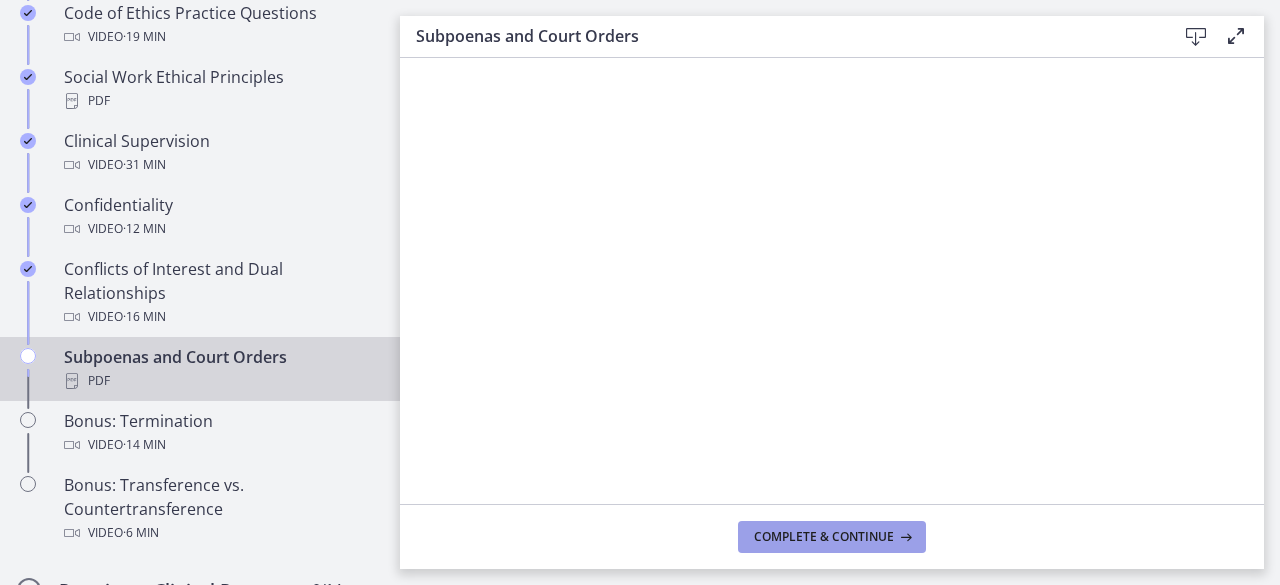 click on "Complete & continue" at bounding box center (824, 537) 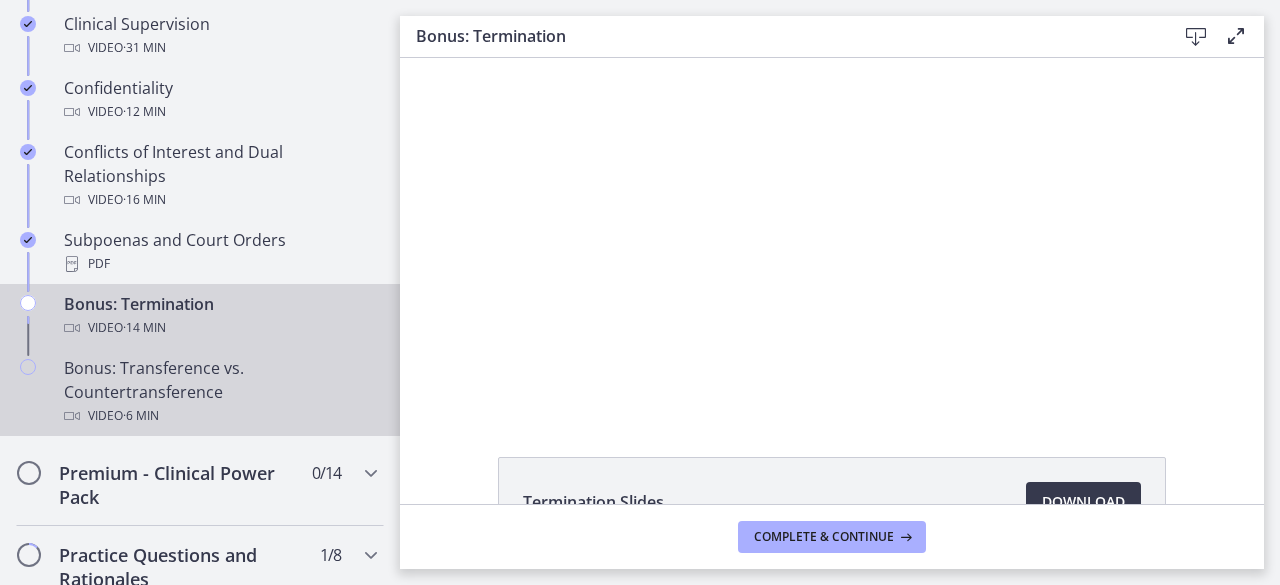 scroll, scrollTop: 1166, scrollLeft: 0, axis: vertical 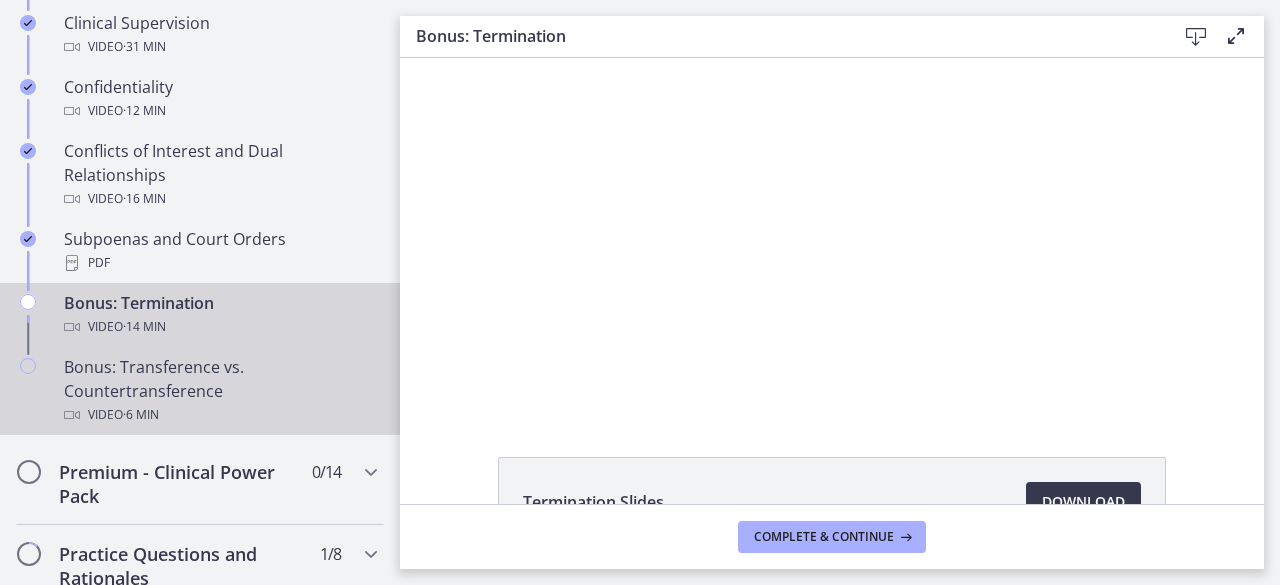 click on "Bonus: Transference vs. Countertransference
Video
·  6 min" at bounding box center (220, 391) 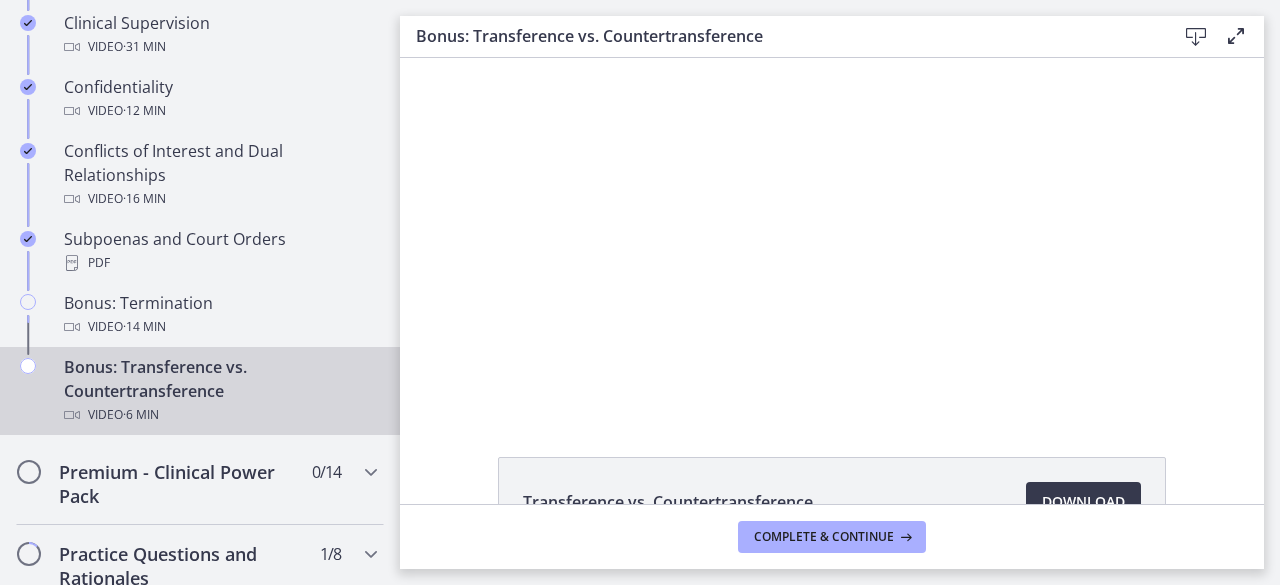 scroll, scrollTop: 0, scrollLeft: 0, axis: both 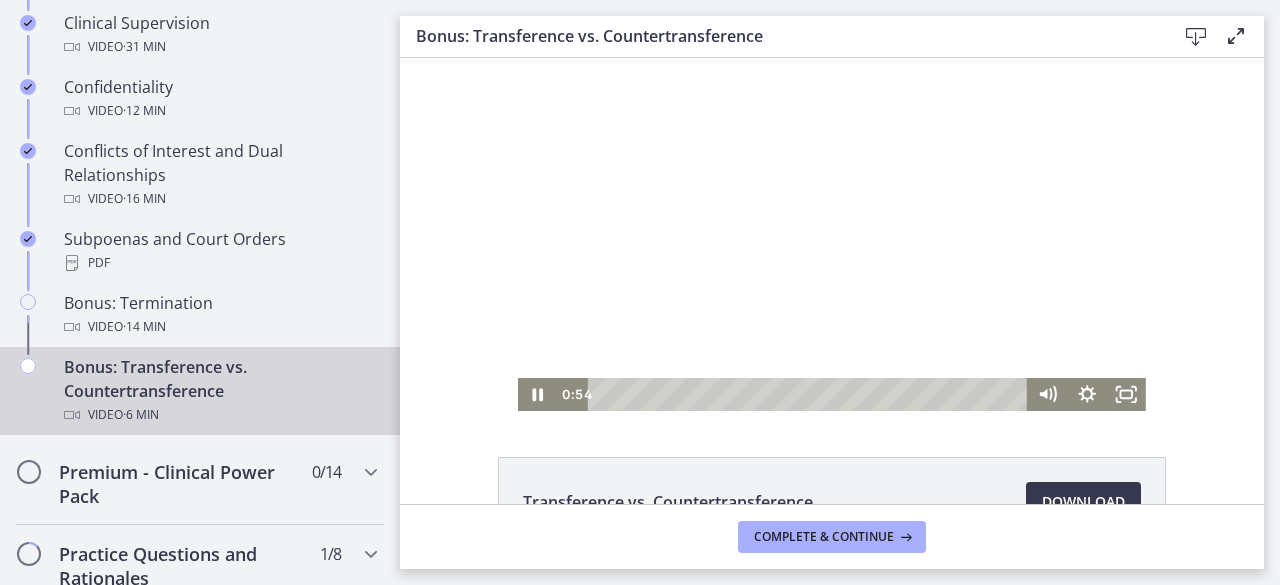 click at bounding box center (832, 234) 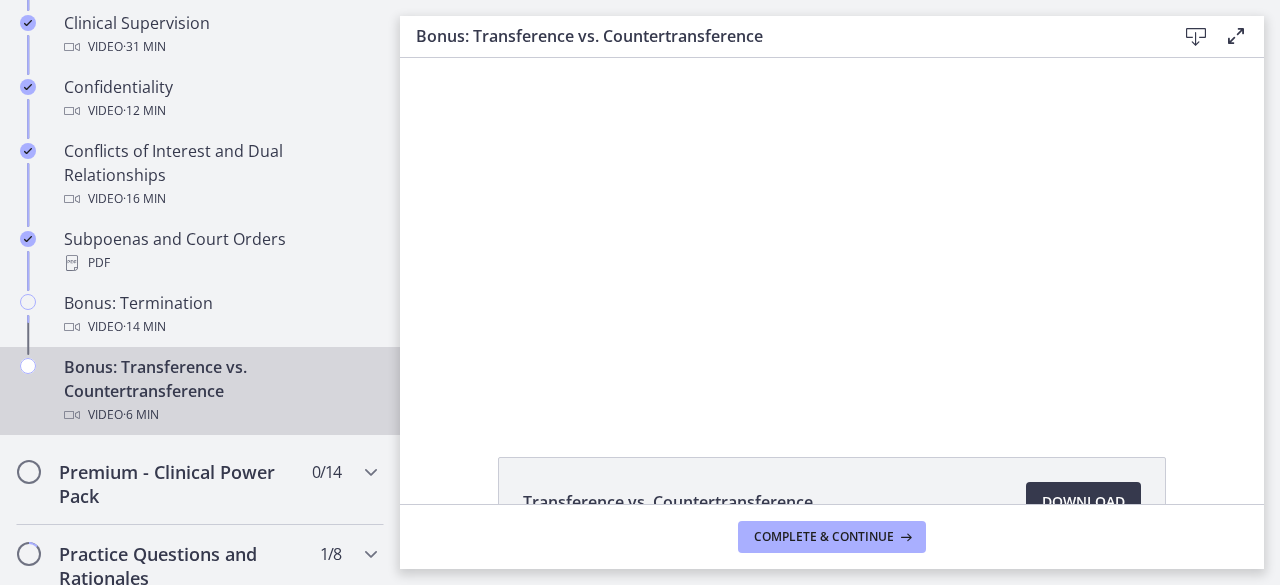 type 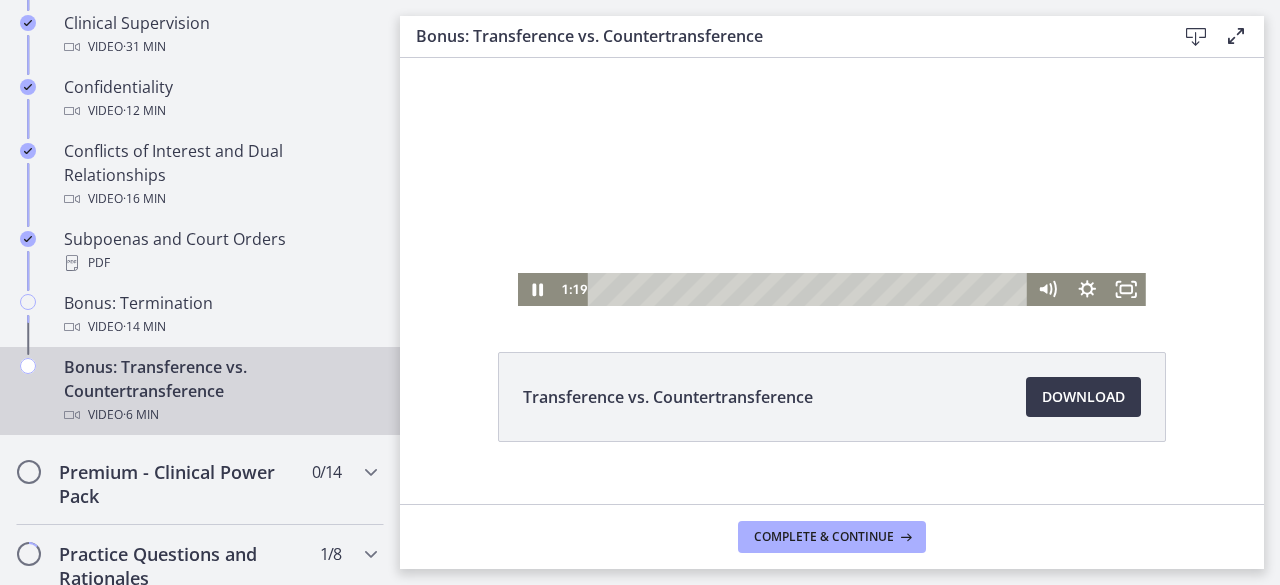 scroll, scrollTop: 108, scrollLeft: 0, axis: vertical 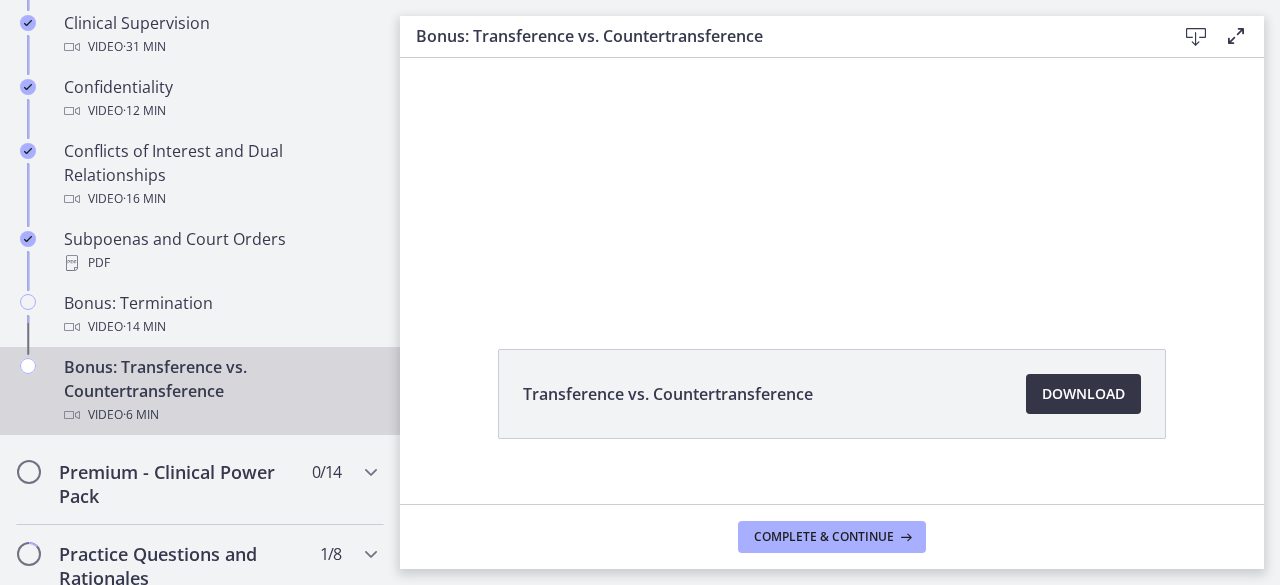 click on "Download
Opens in a new window" at bounding box center [1083, 394] 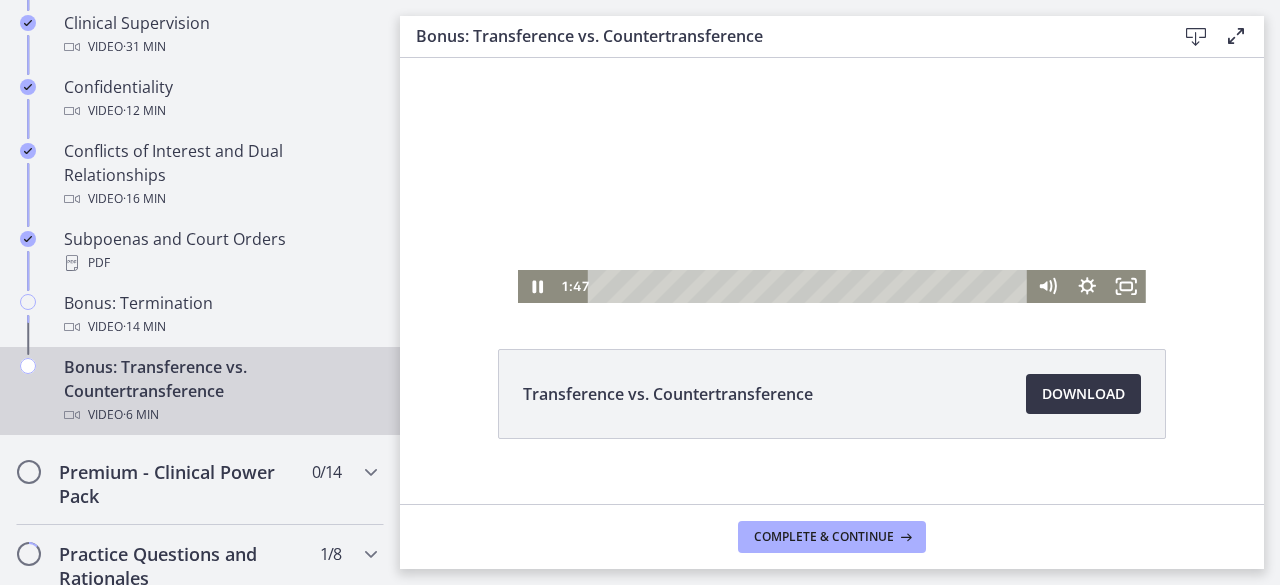 scroll, scrollTop: 0, scrollLeft: 0, axis: both 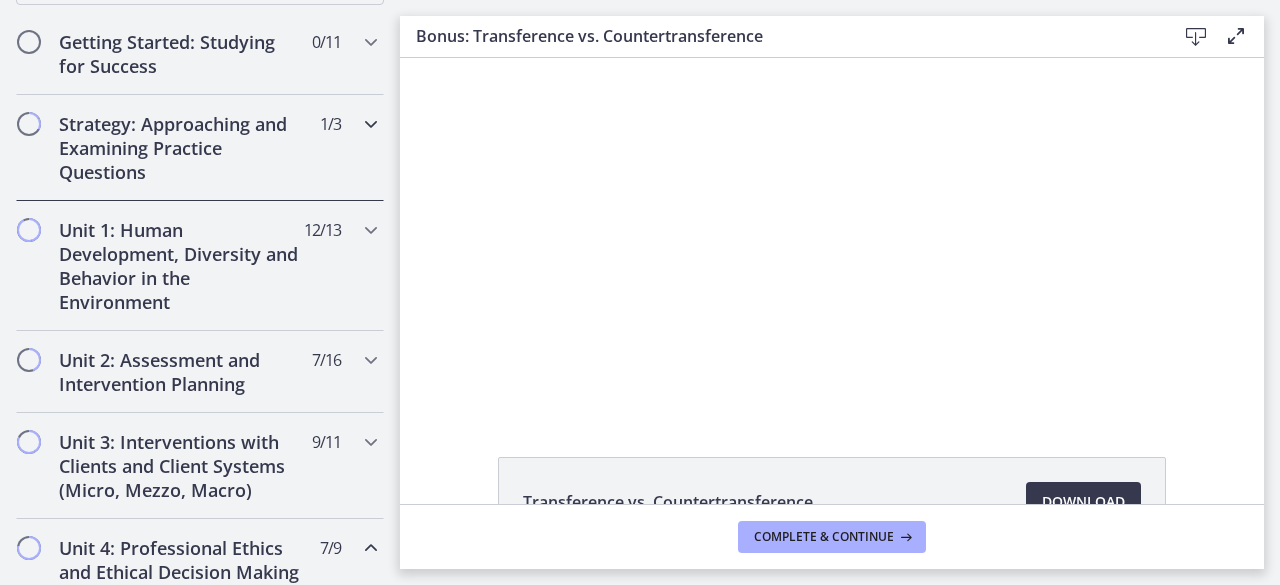 click at bounding box center [371, 124] 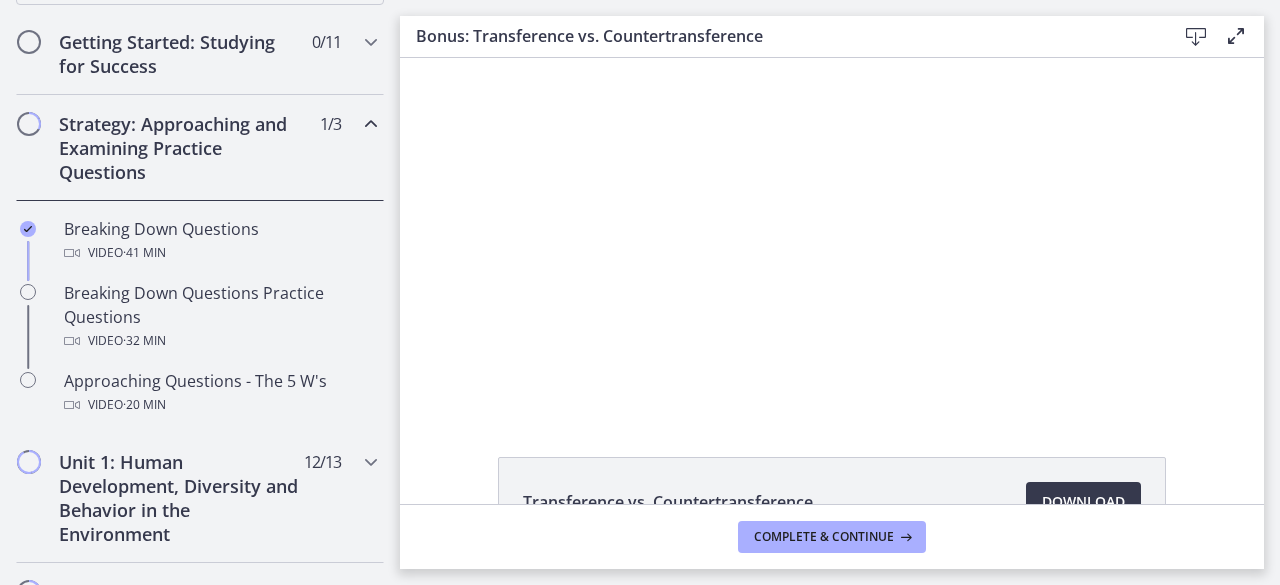 click at bounding box center (371, 124) 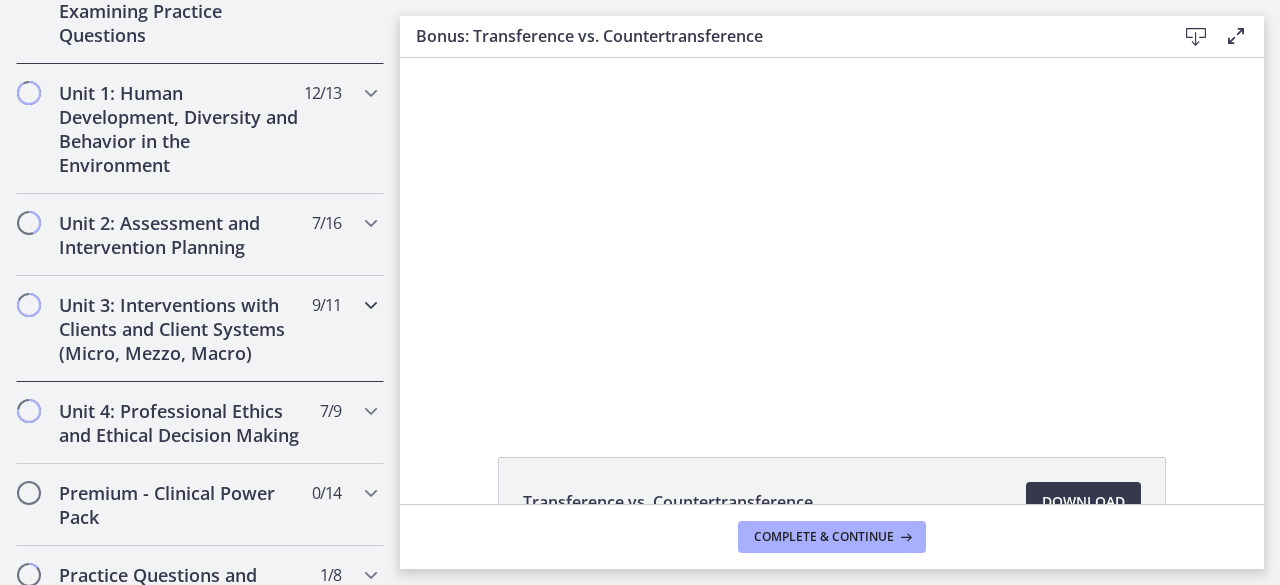 scroll, scrollTop: 588, scrollLeft: 0, axis: vertical 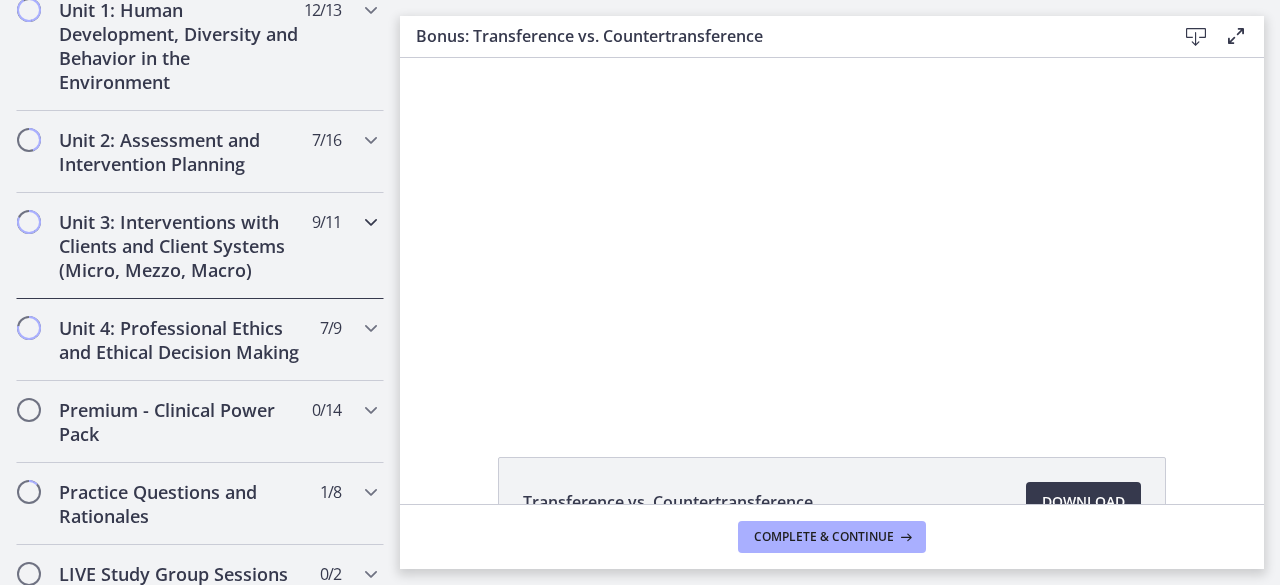 click at bounding box center [371, 222] 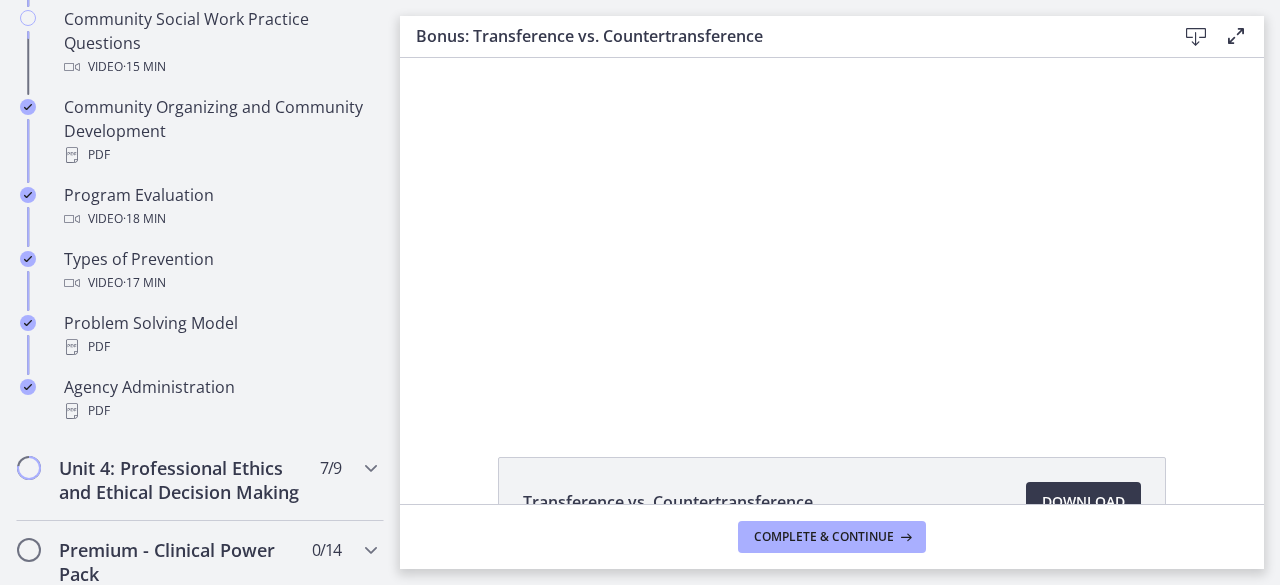 scroll, scrollTop: 1375, scrollLeft: 0, axis: vertical 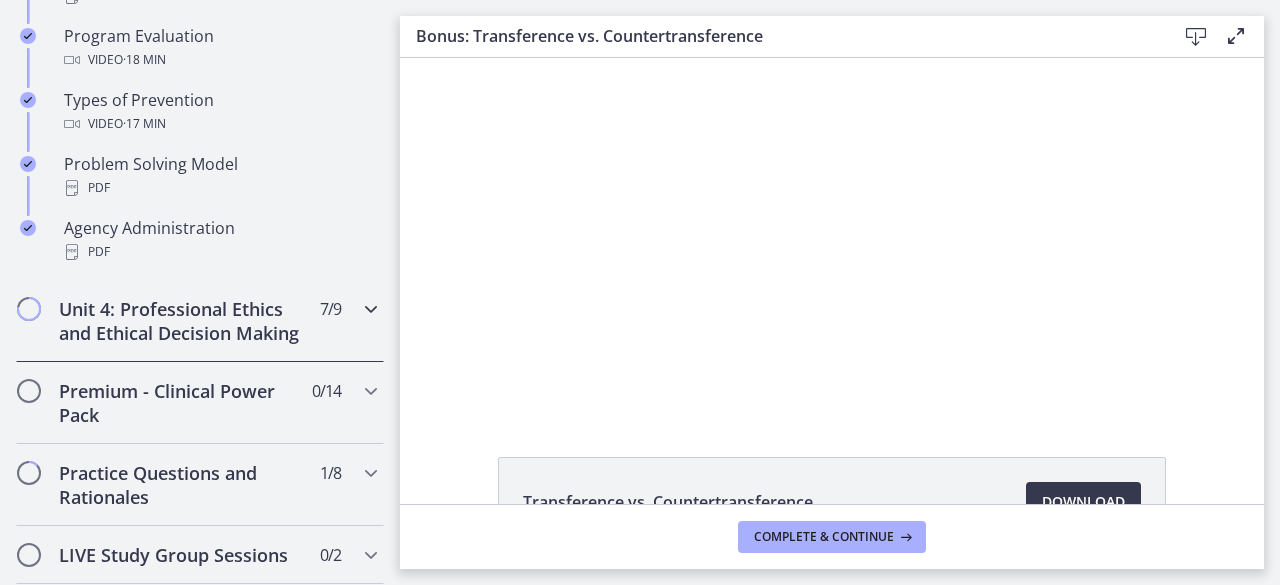 click at bounding box center (371, 309) 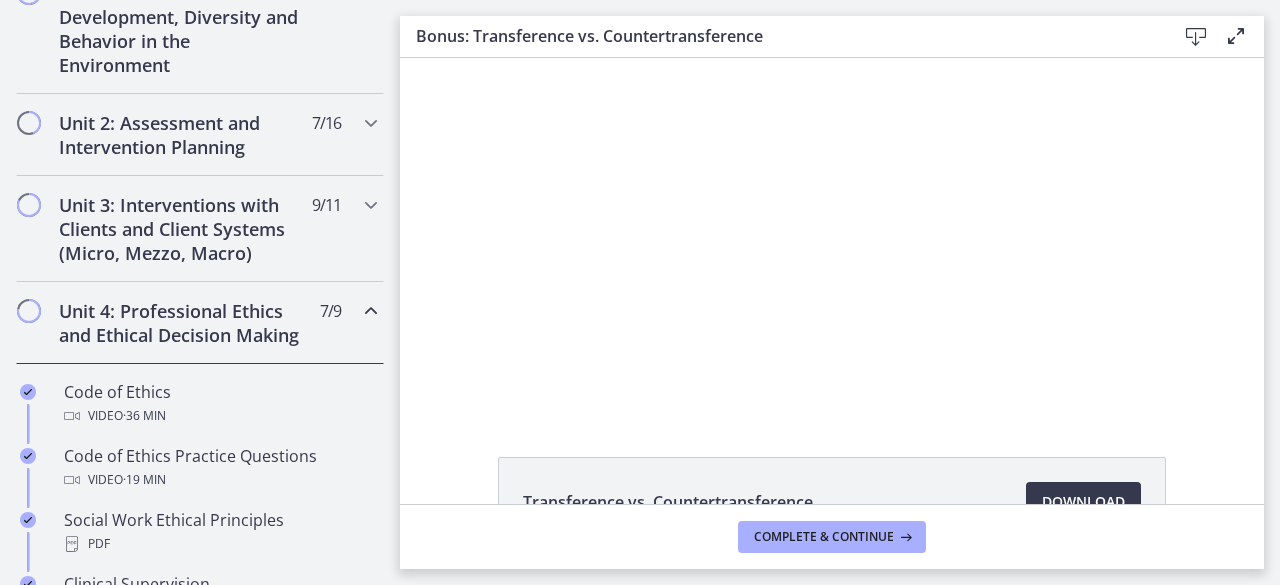 scroll, scrollTop: 604, scrollLeft: 0, axis: vertical 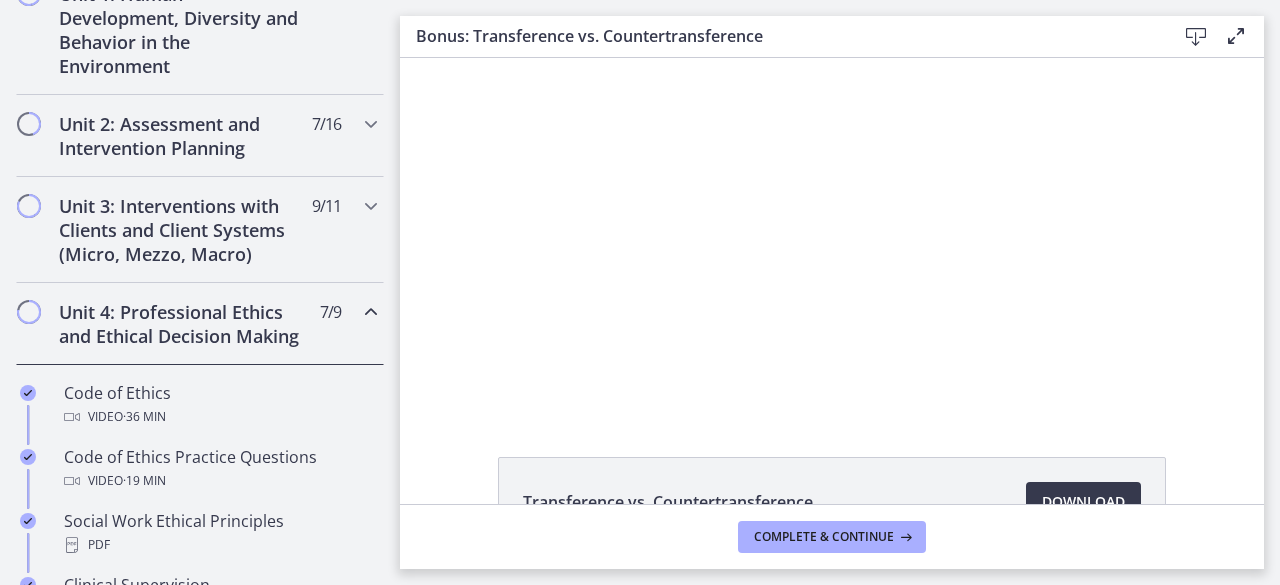 click at bounding box center [371, 312] 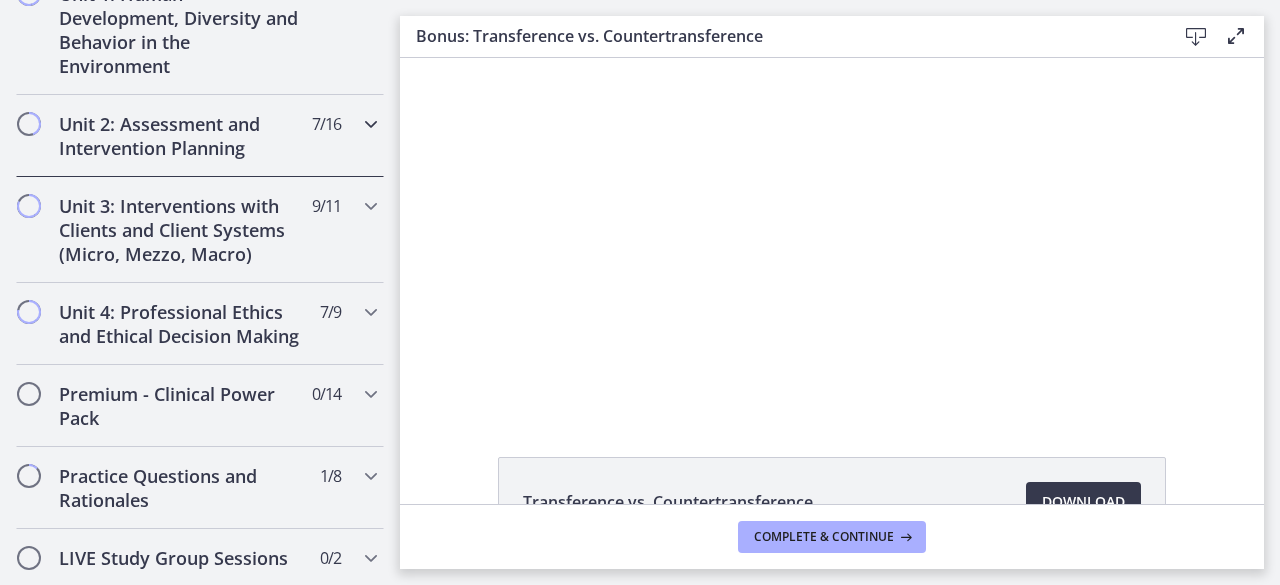 click at bounding box center [371, 124] 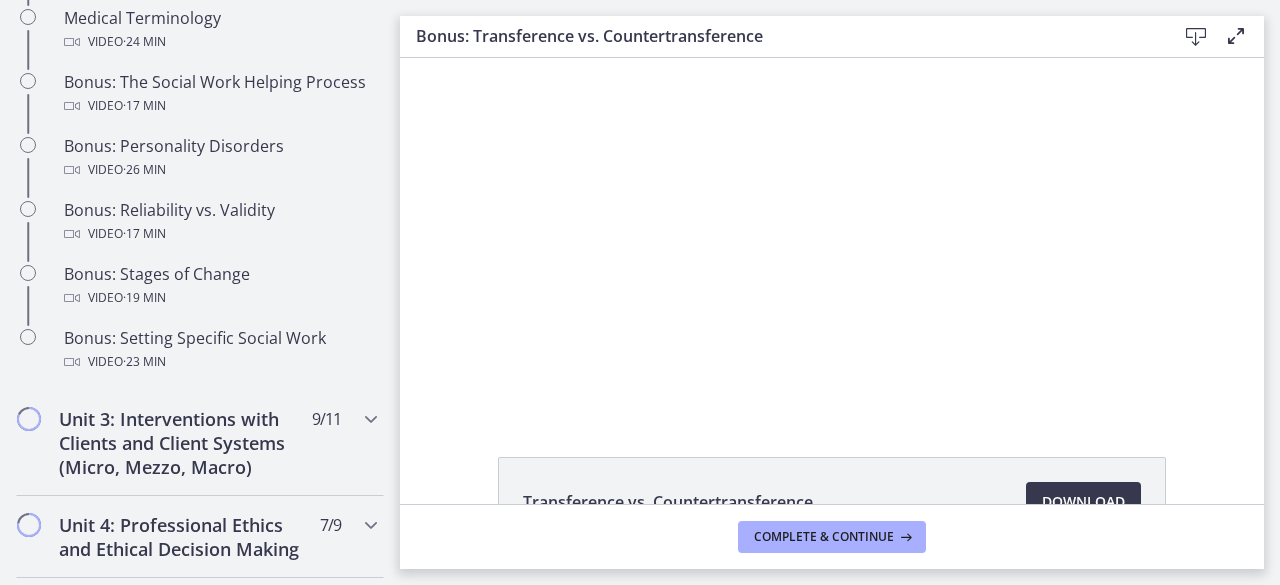 scroll, scrollTop: 1680, scrollLeft: 0, axis: vertical 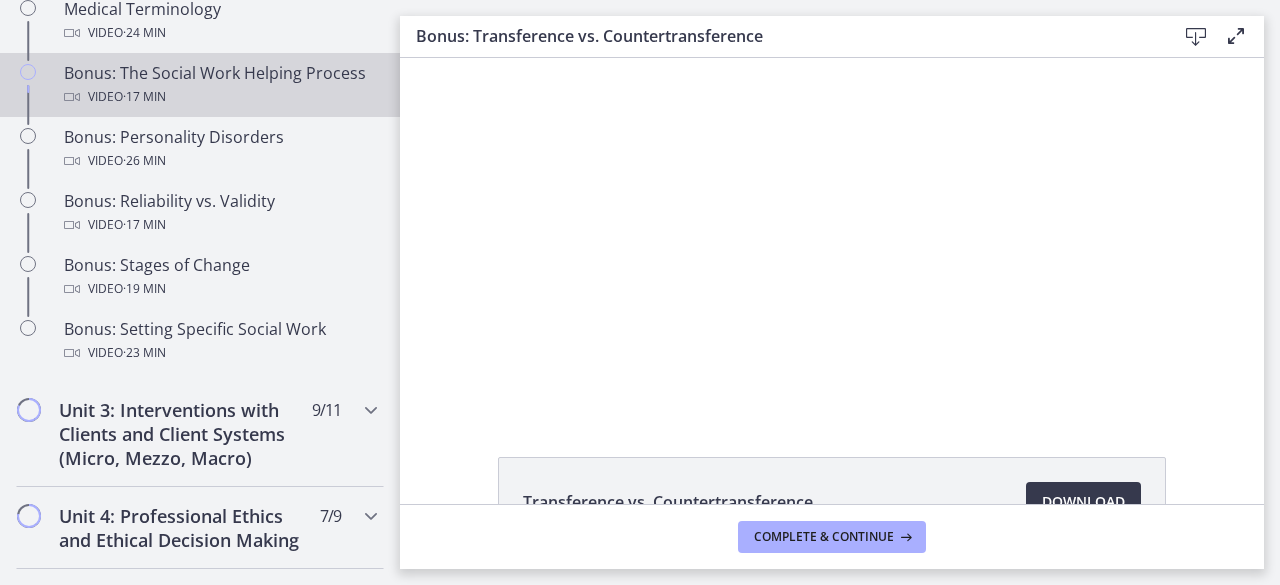 click on "Video
·  17 min" at bounding box center (220, 97) 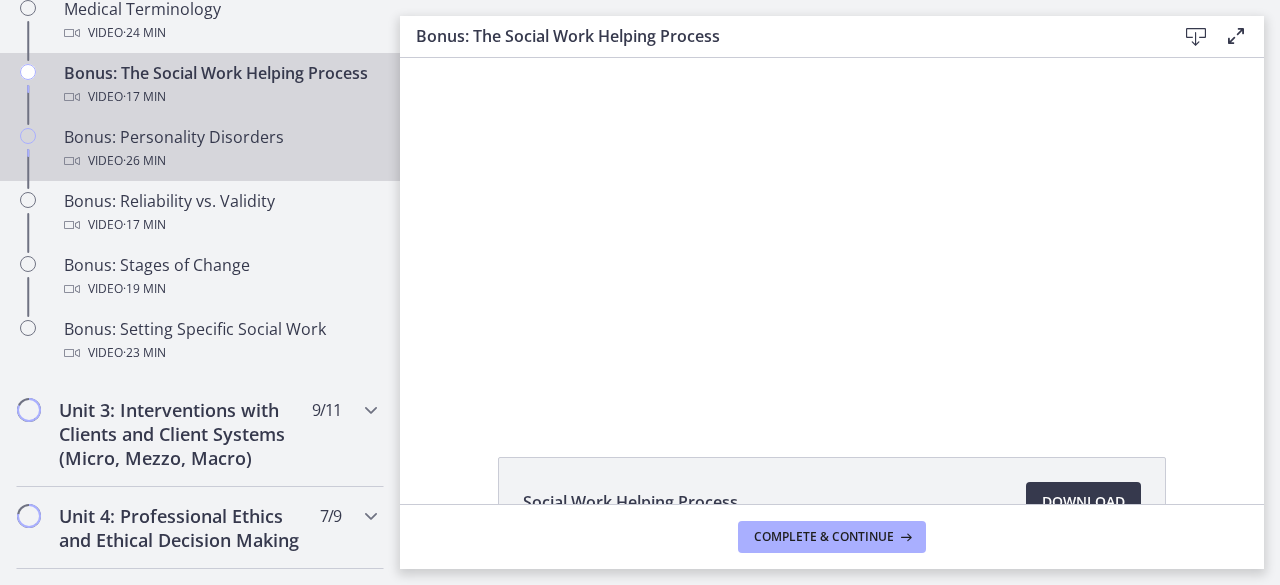 scroll, scrollTop: 0, scrollLeft: 0, axis: both 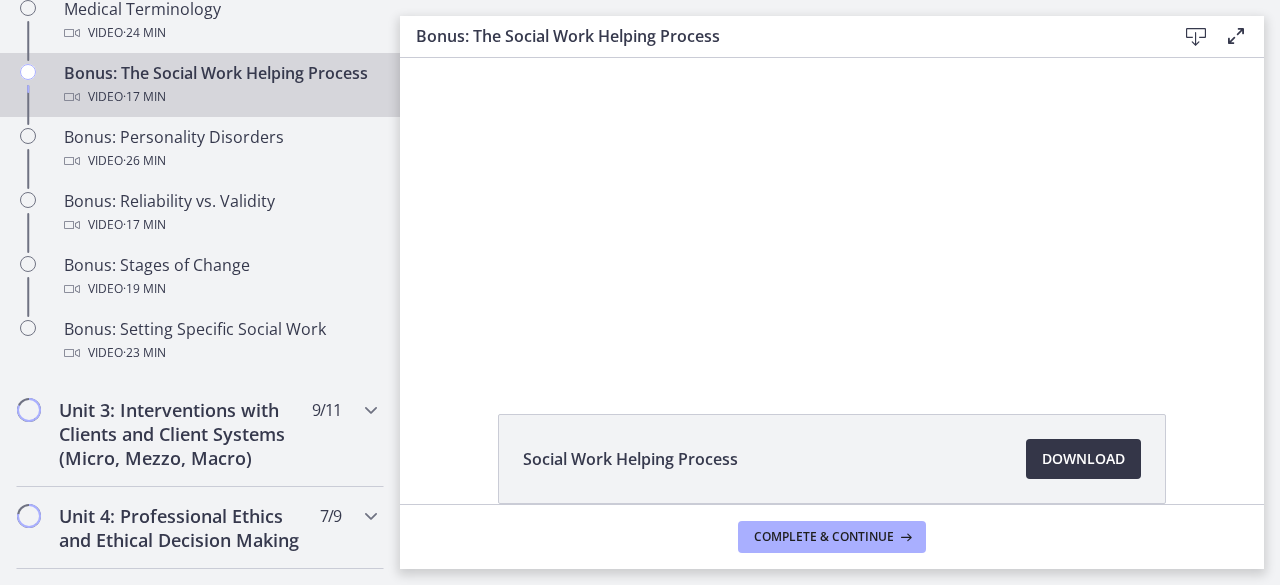 click on "Download
Opens in a new window" at bounding box center [1083, 459] 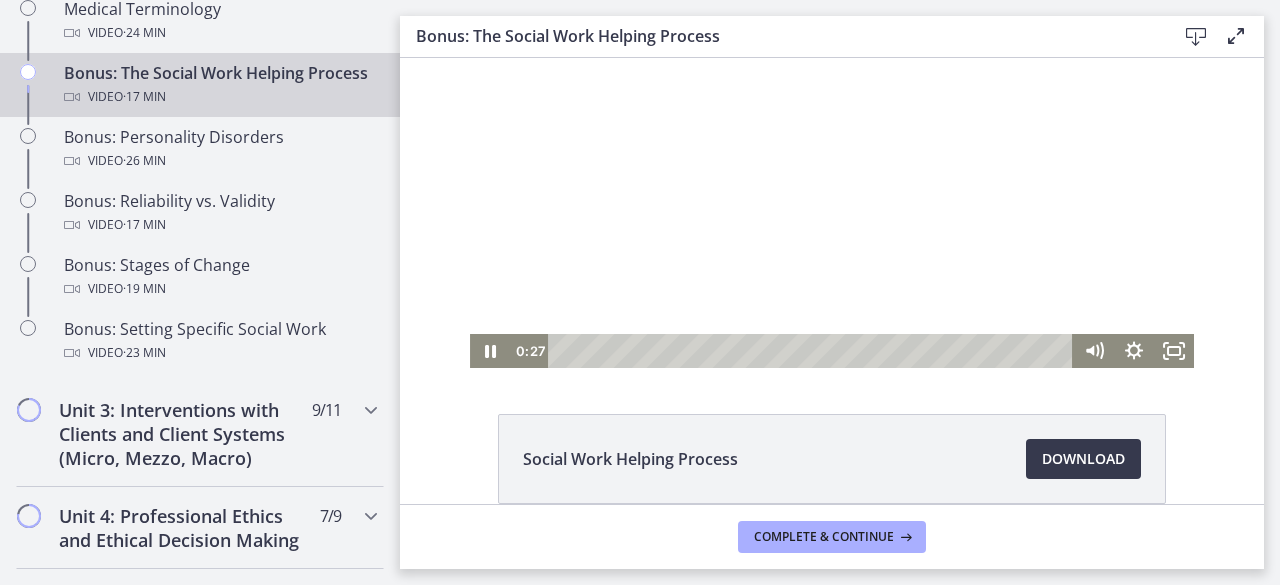 click at bounding box center [832, 191] 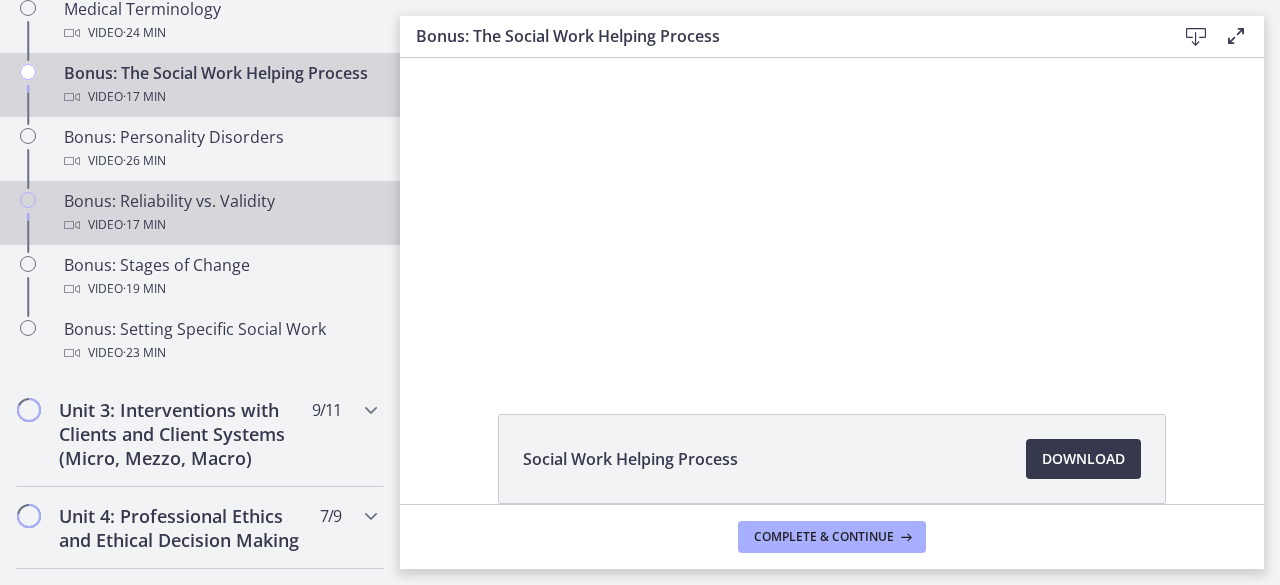 click on "Bonus: Reliability vs. Validity
Video
·  17 min" at bounding box center [220, 213] 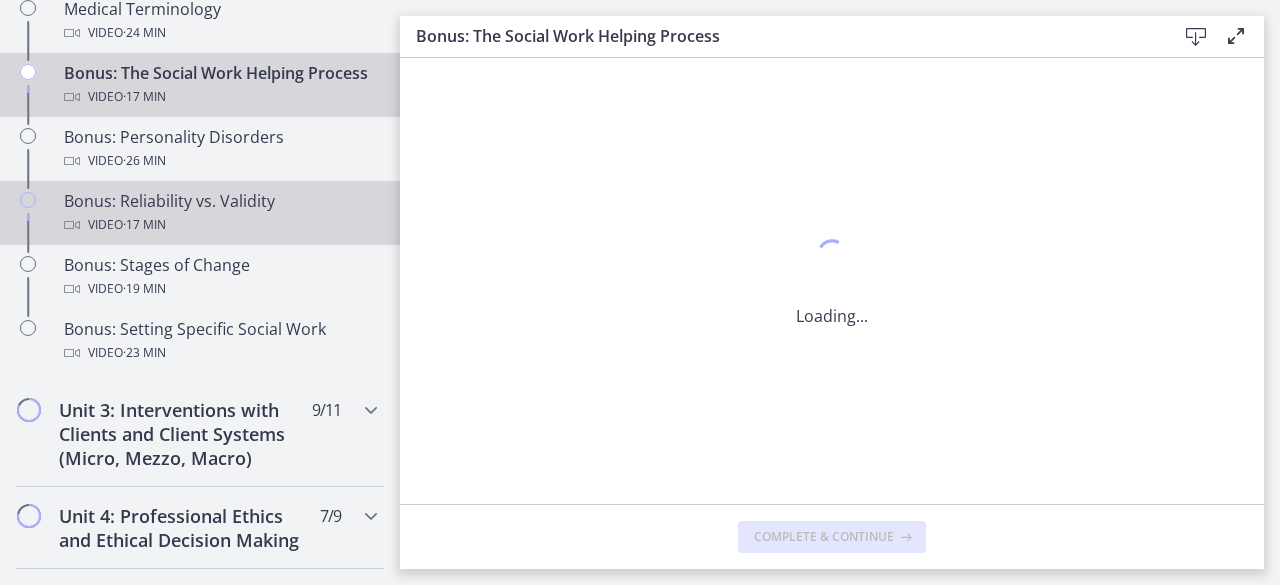 scroll, scrollTop: 0, scrollLeft: 0, axis: both 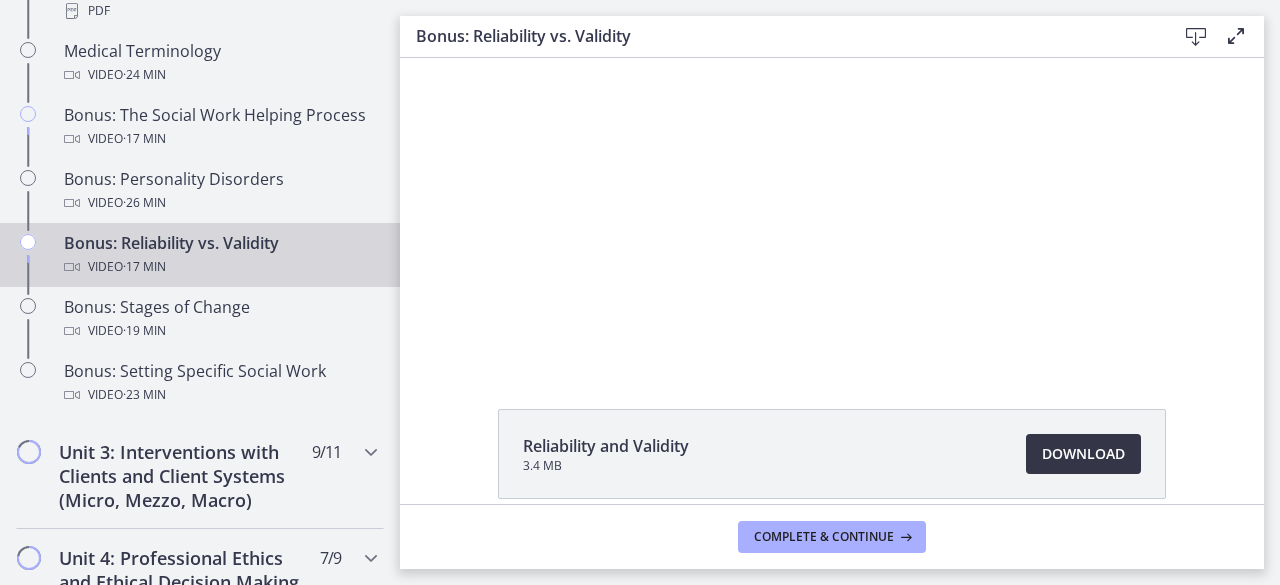 click on "Download
Opens in a new window" at bounding box center [1083, 454] 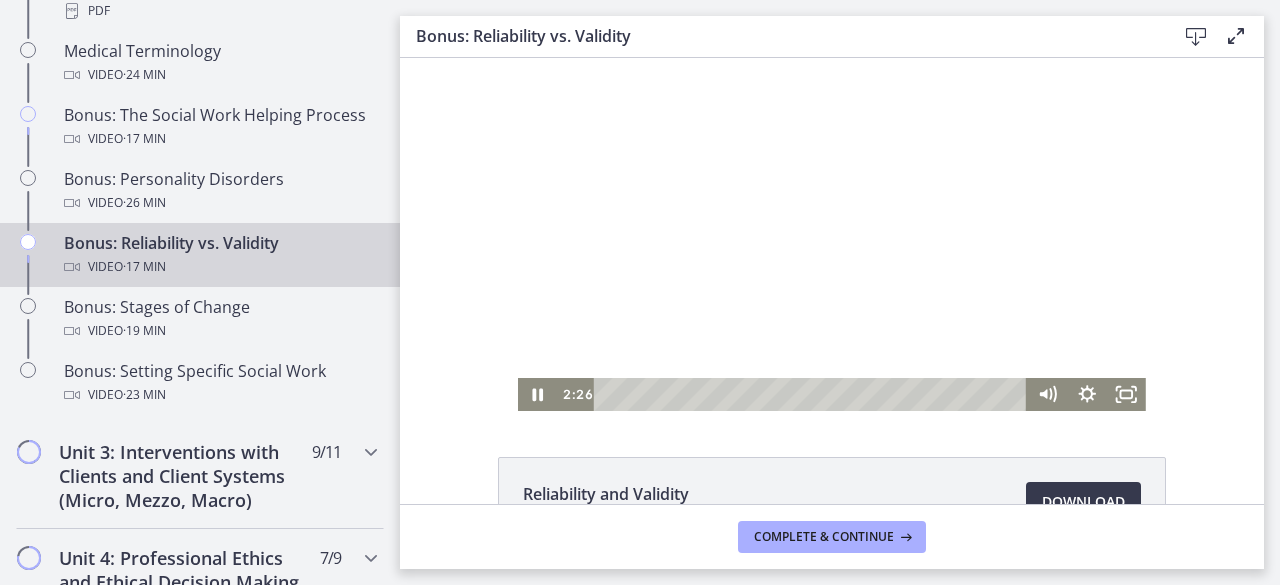 click at bounding box center (832, 234) 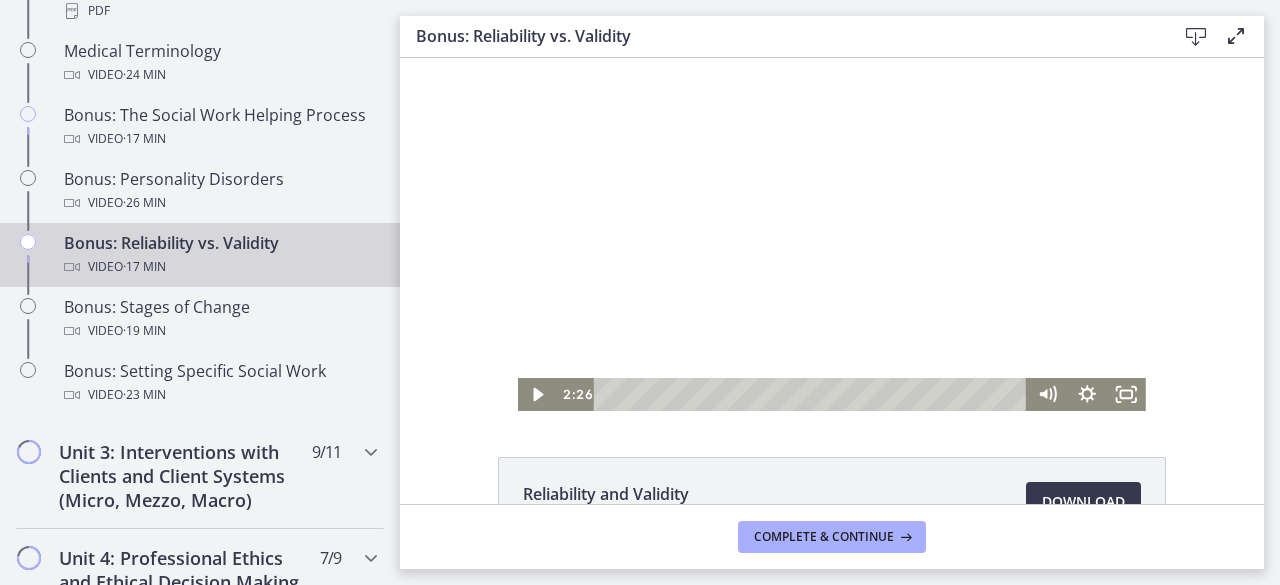 click at bounding box center (832, 234) 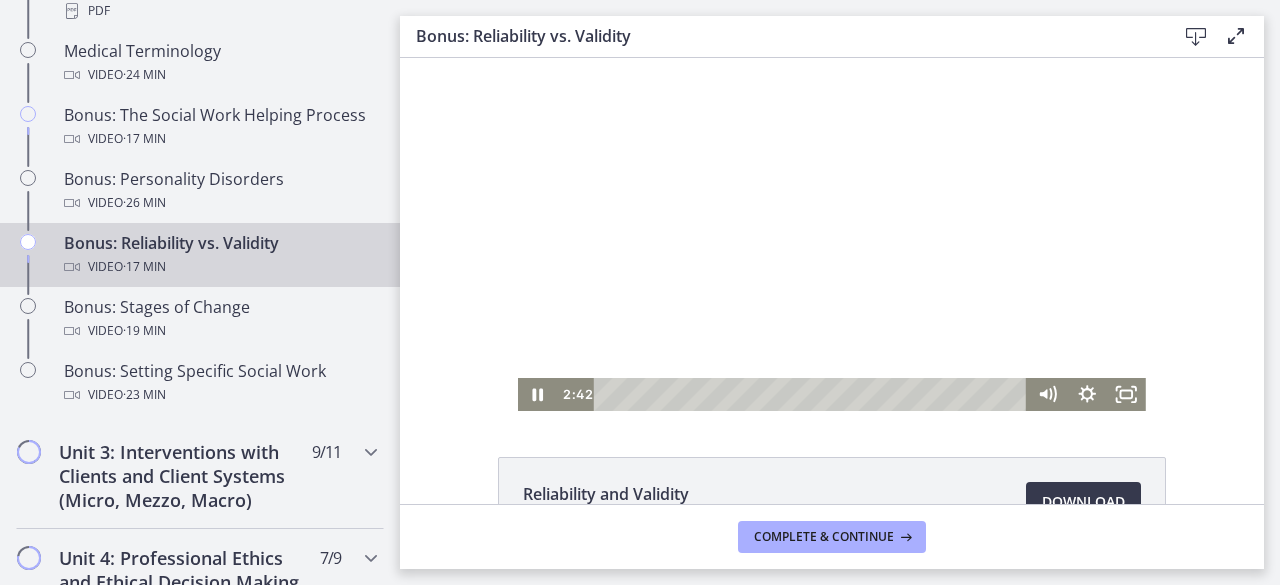 click at bounding box center (832, 234) 